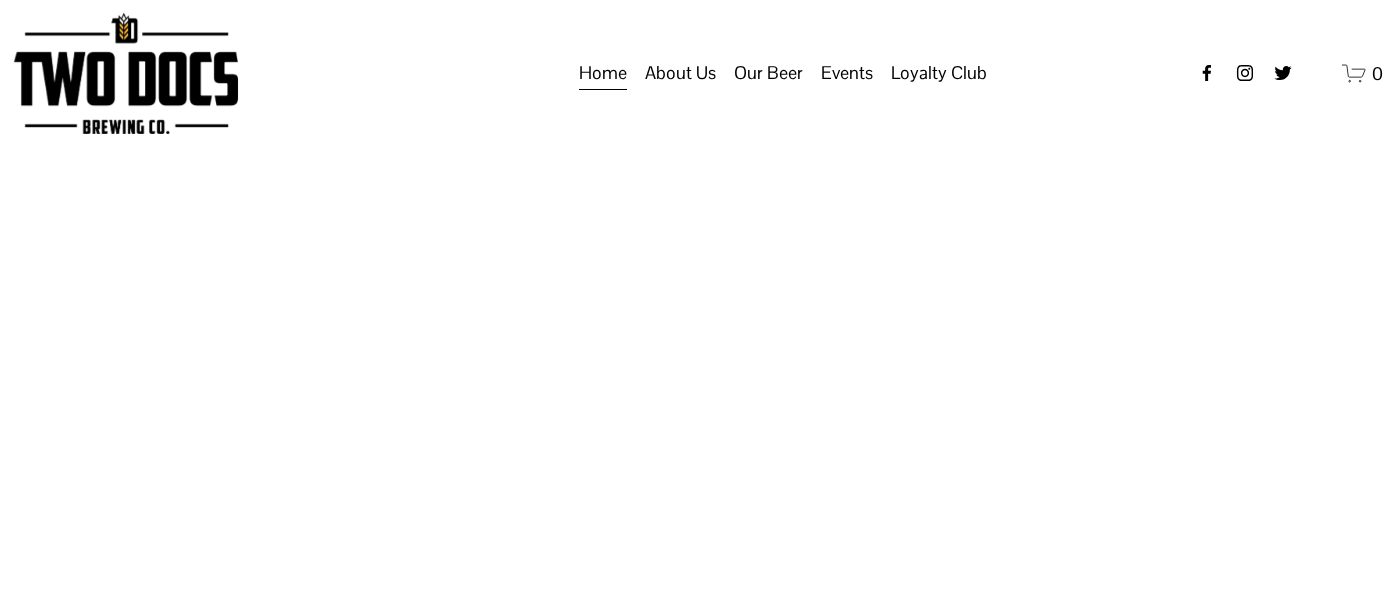 scroll, scrollTop: 0, scrollLeft: 0, axis: both 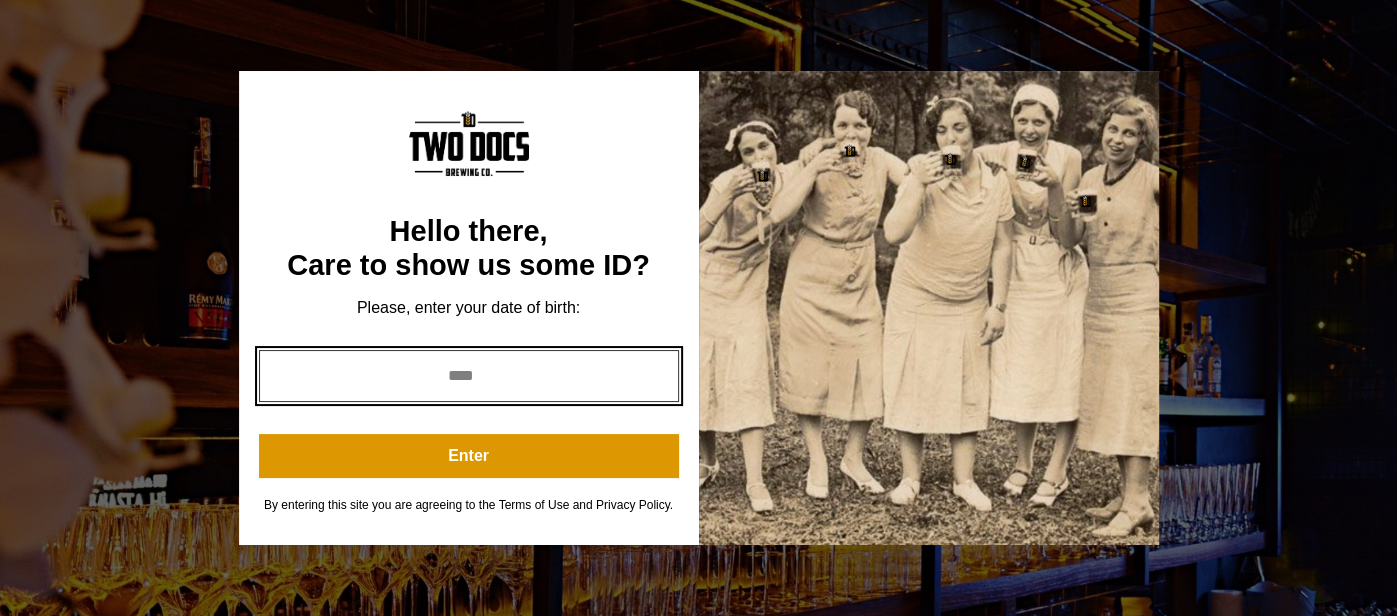 click at bounding box center (469, 376) 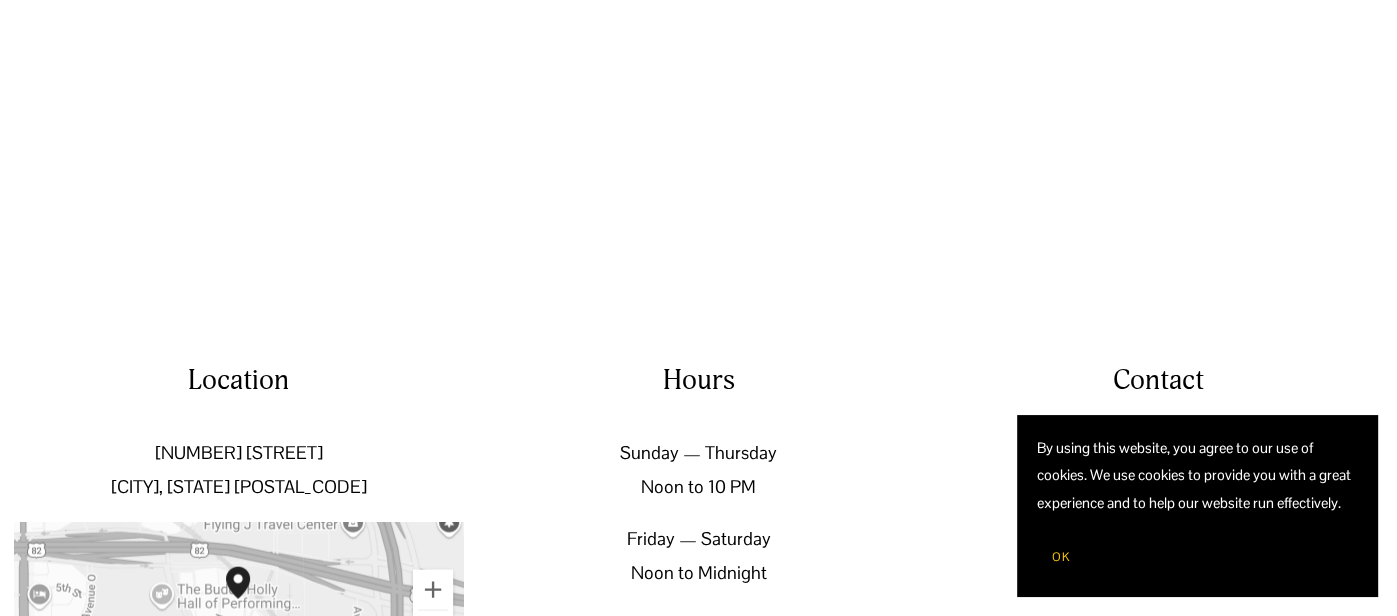scroll, scrollTop: 2946, scrollLeft: 0, axis: vertical 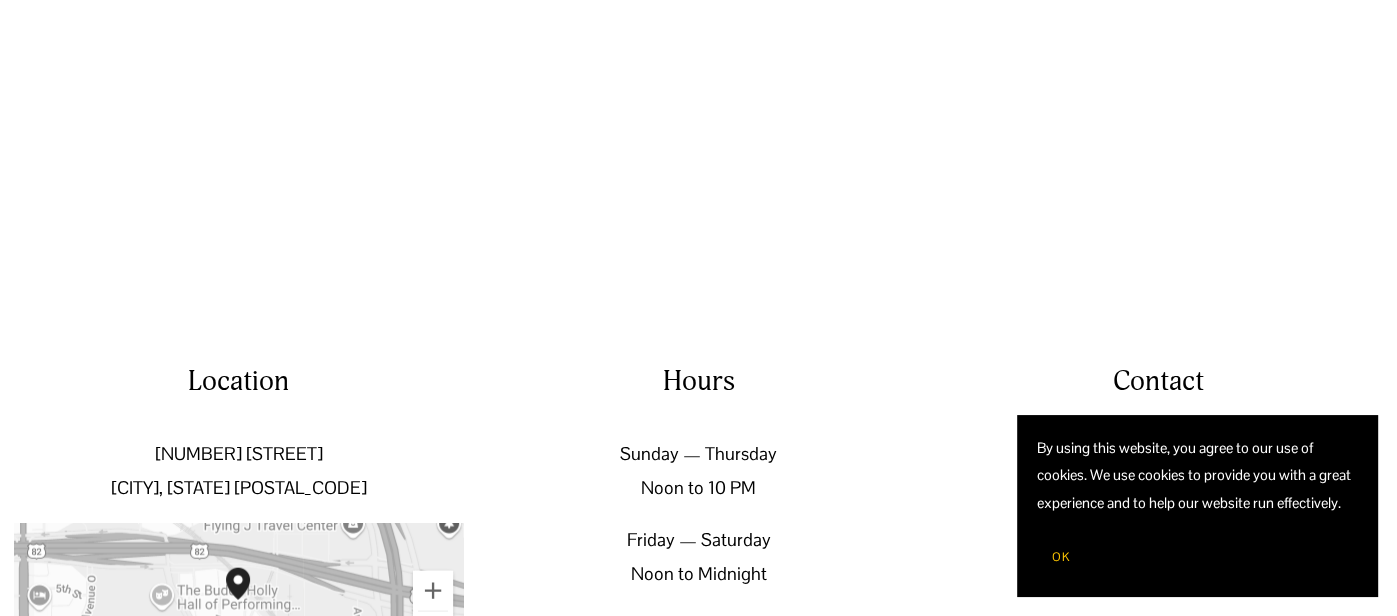 click on "OK" at bounding box center [1061, 557] 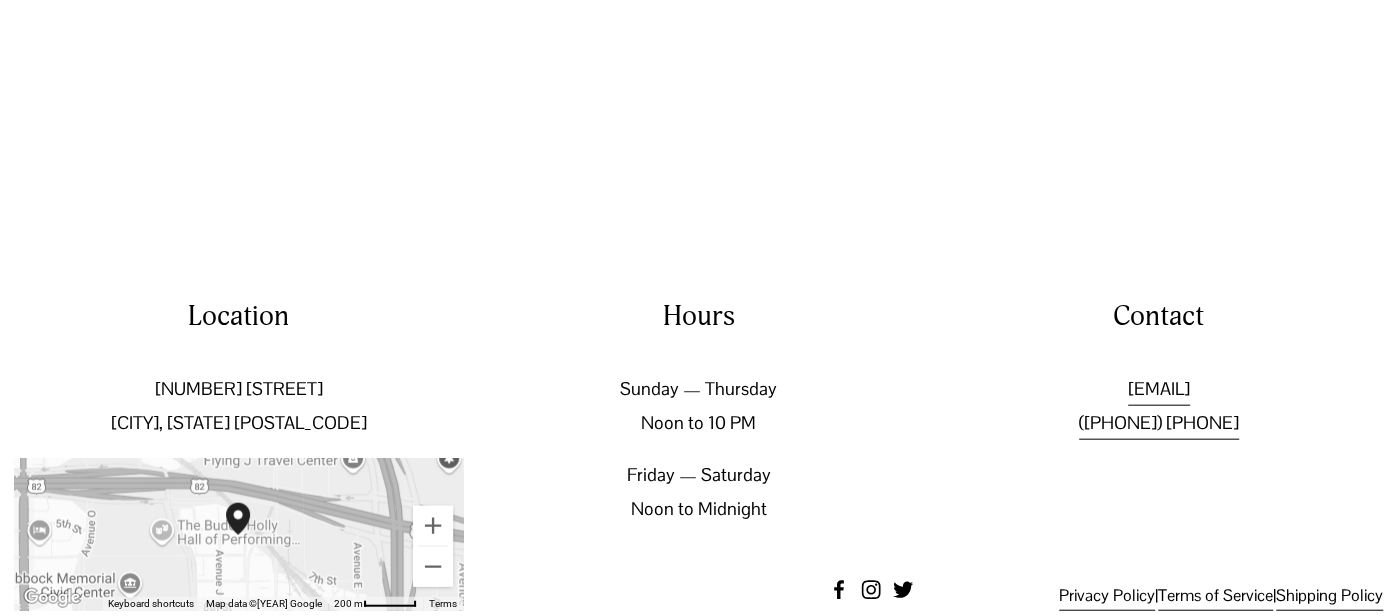 scroll, scrollTop: 3053, scrollLeft: 0, axis: vertical 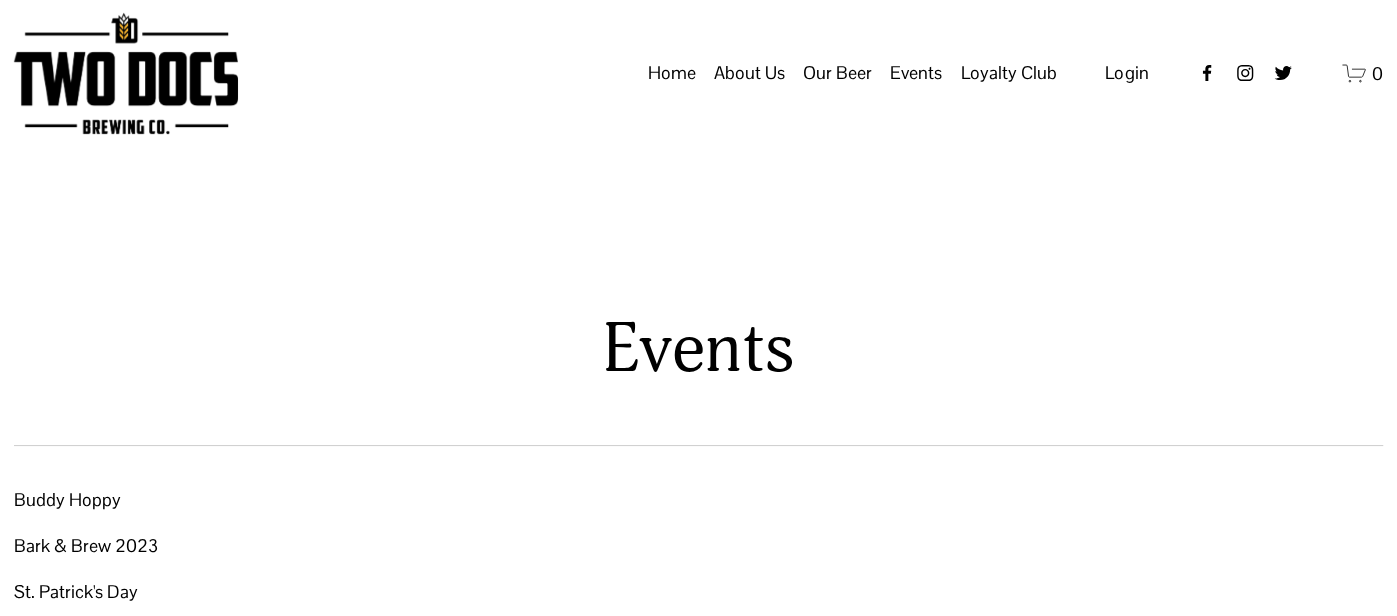 click on "About Us" at bounding box center [749, 73] 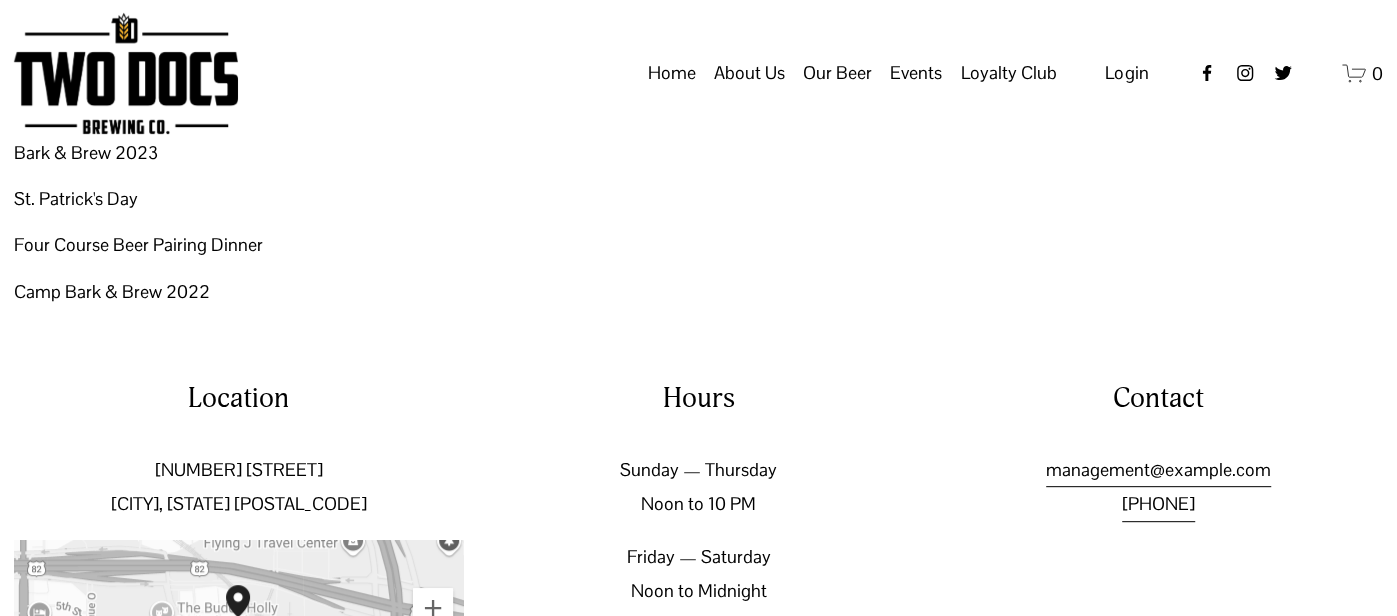 scroll, scrollTop: 0, scrollLeft: 0, axis: both 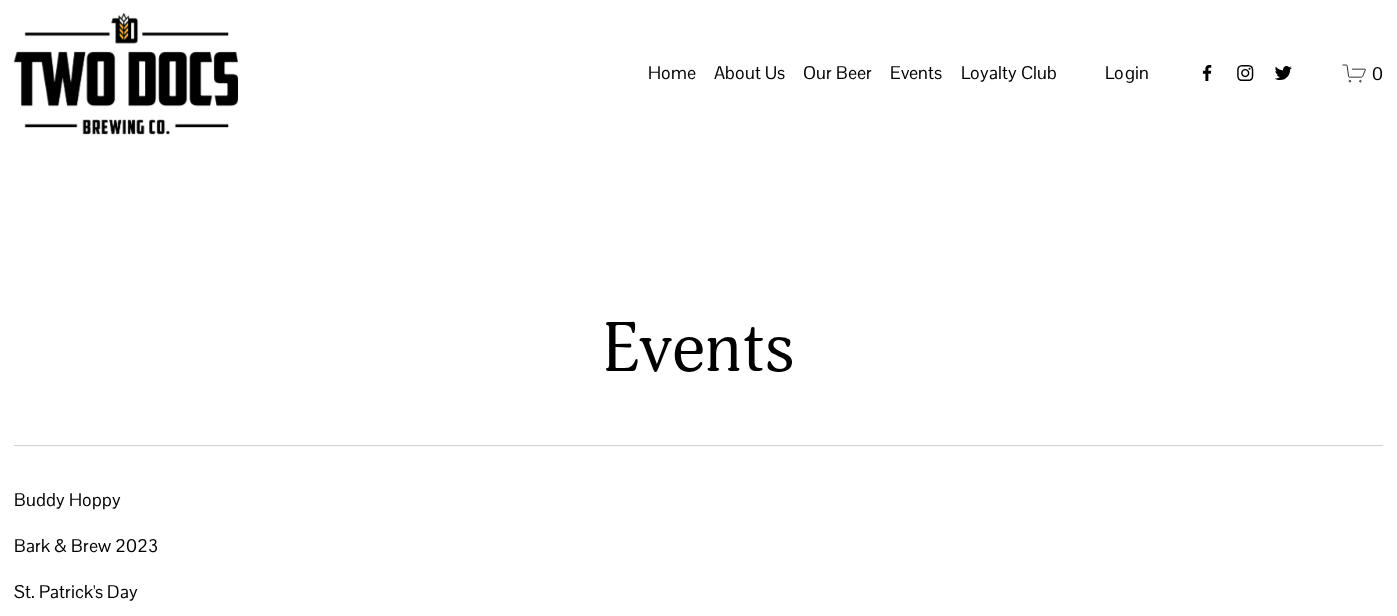 click on "Taproom Menu" at bounding box center (0, 0) 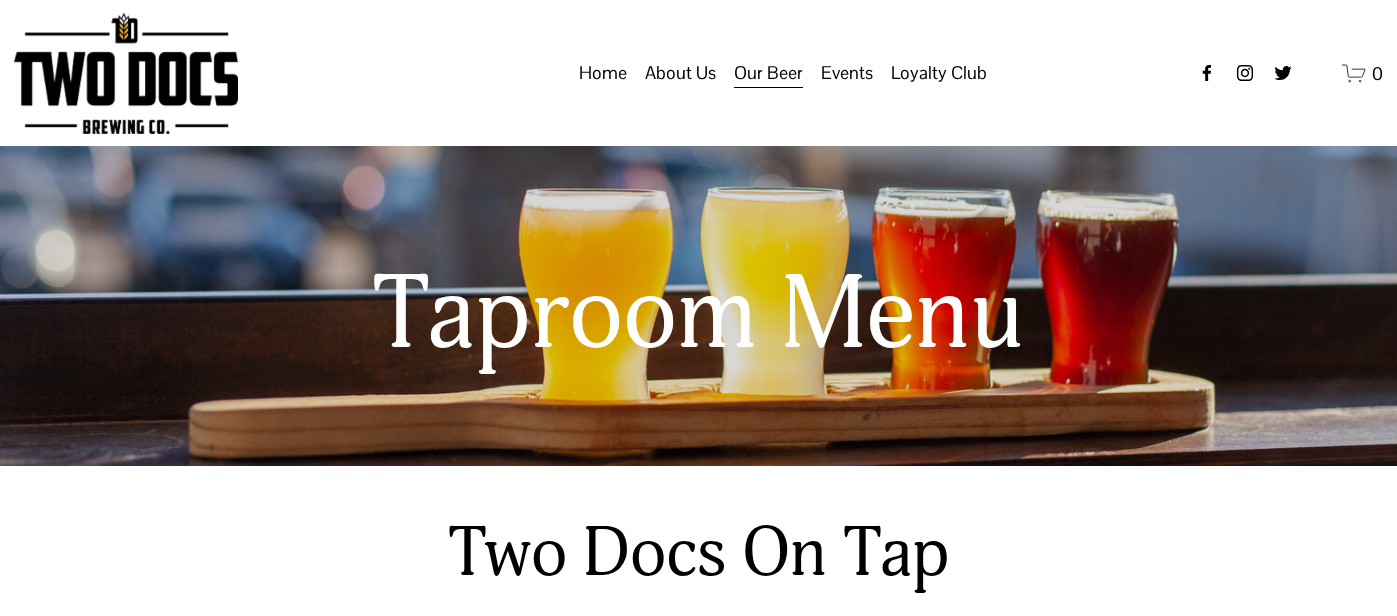 scroll, scrollTop: 0, scrollLeft: 0, axis: both 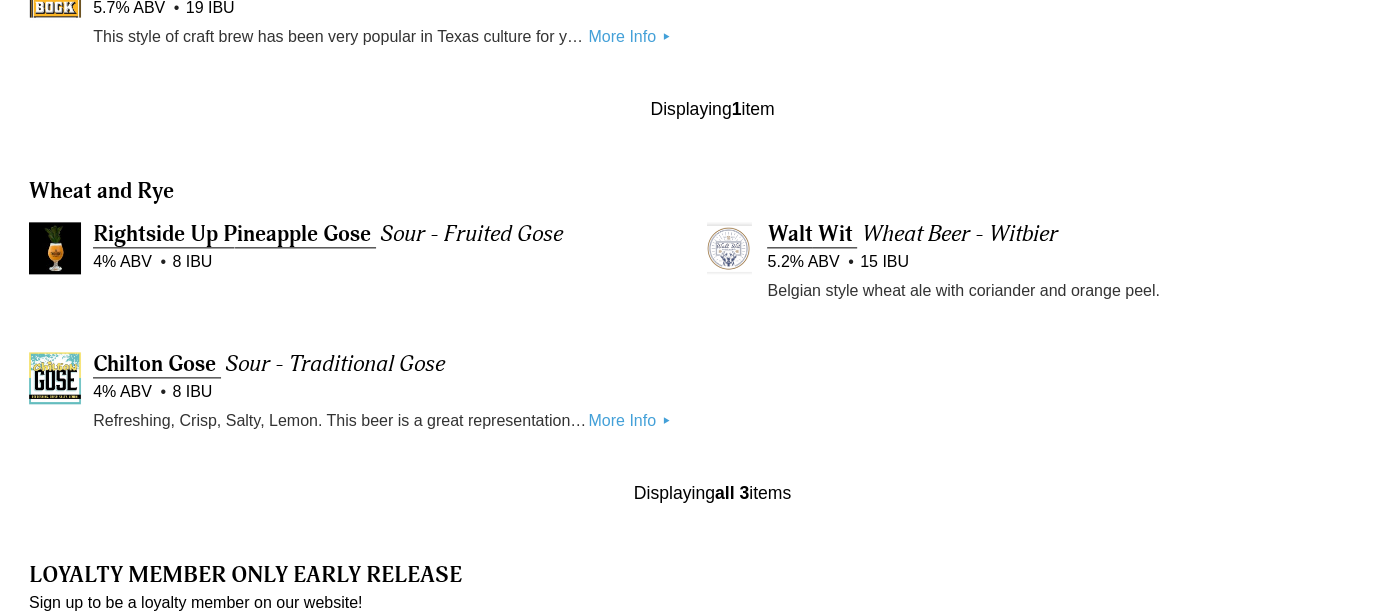 click on "Rightside Up Pineapple Gose
Sour - Fruited Gose
4% ABV
8 IBU
Walt Wit
Wheat Beer - Witbier
5.2% ABV
15 IBU
More Info ▸
Belgian style wheat ale with coriander and orange peel.
Less Info ▴
Chilton Gose
Sour - Traditional Gose
4% ABV
8 IBU
More Info ▸
Less Info ▴" 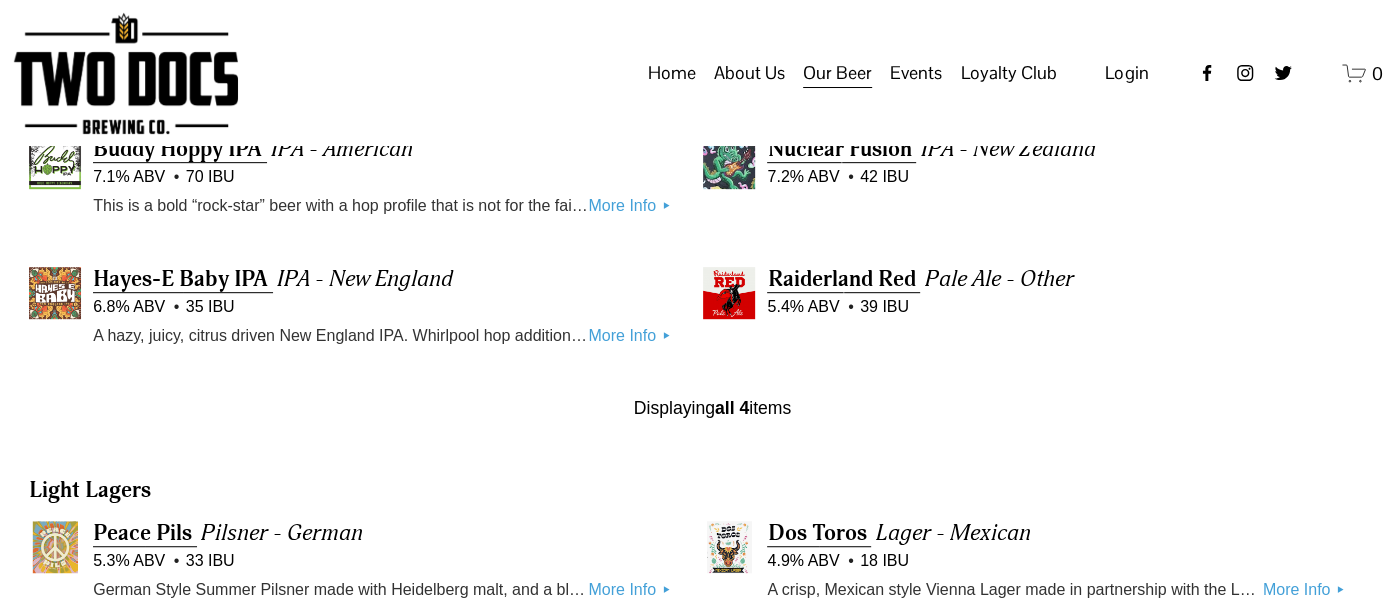 scroll, scrollTop: 0, scrollLeft: 0, axis: both 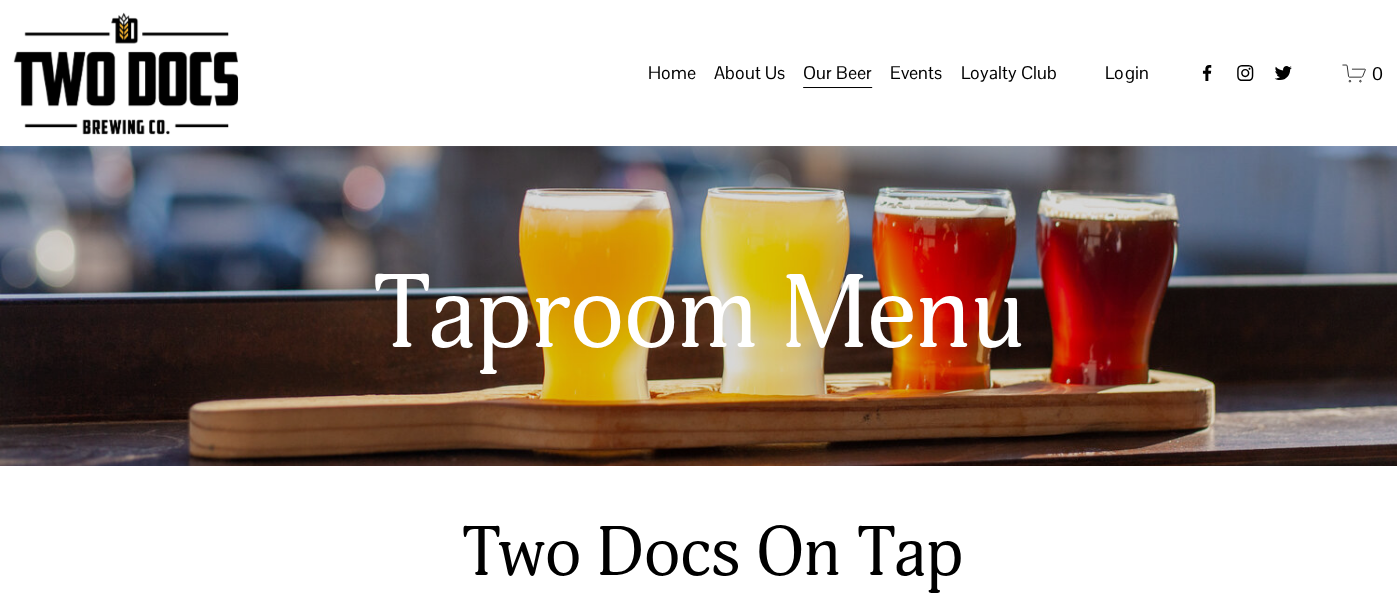 click on "Raiderland RED" at bounding box center (0, 0) 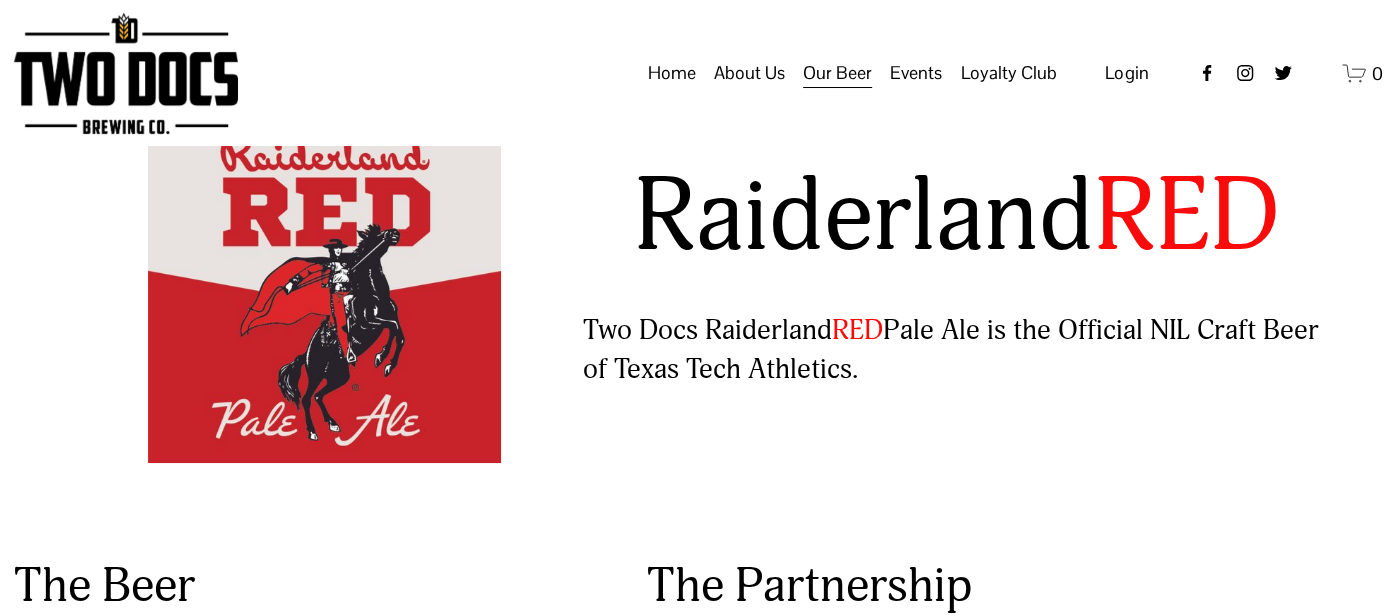 scroll, scrollTop: 117, scrollLeft: 0, axis: vertical 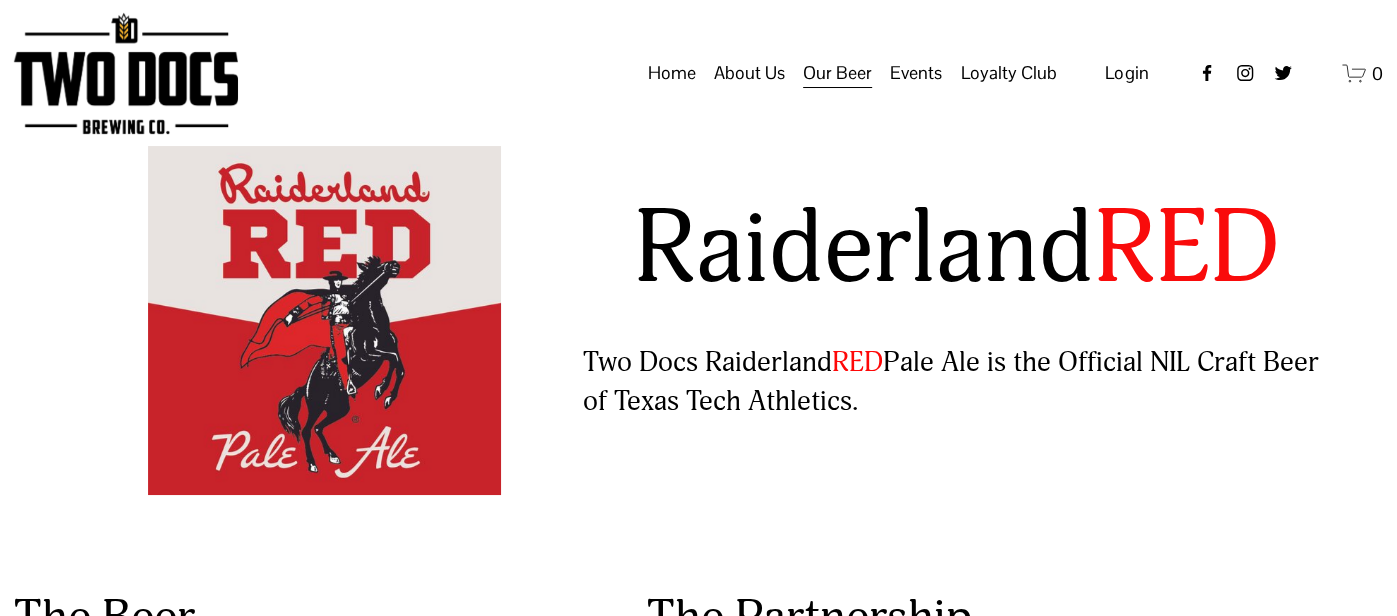 click on "Distribution Map" at bounding box center (0, 0) 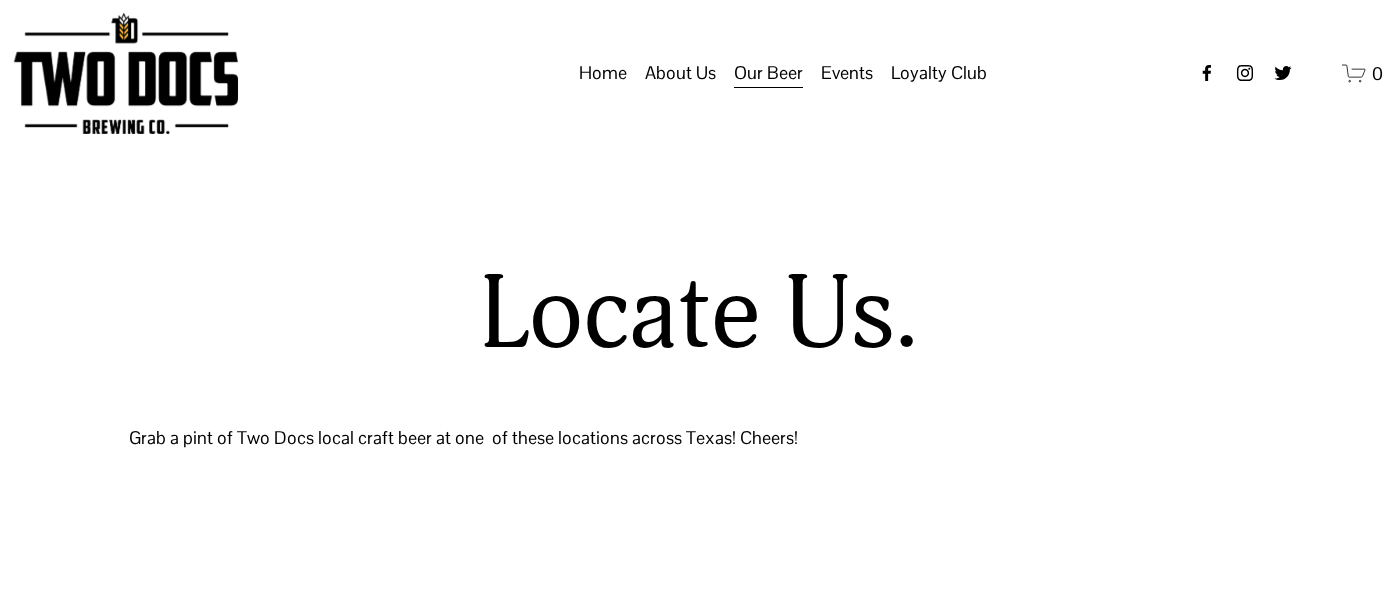 scroll, scrollTop: 0, scrollLeft: 0, axis: both 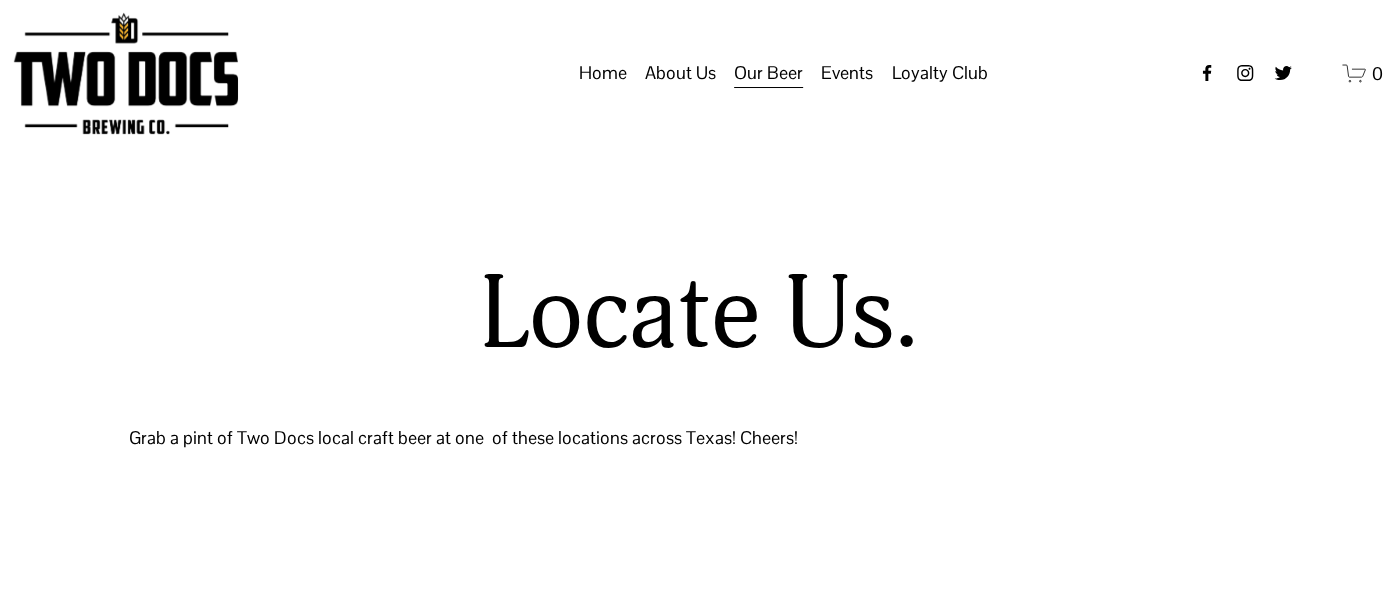 select on "**" 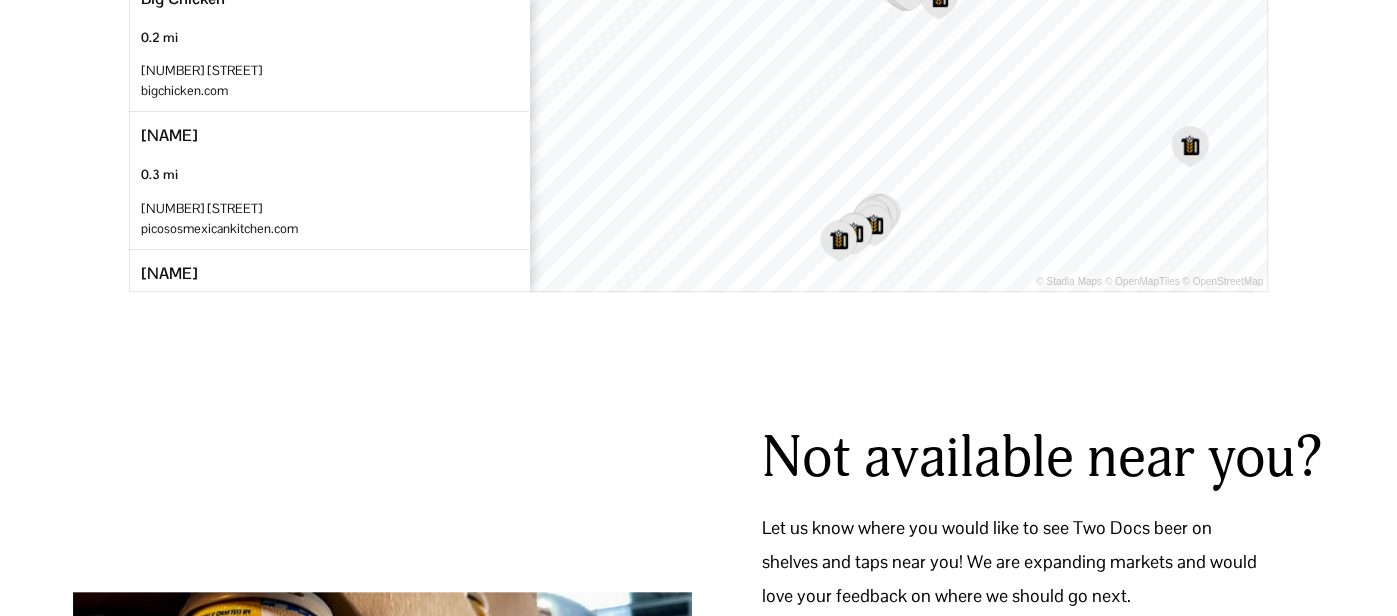 scroll, scrollTop: 0, scrollLeft: 0, axis: both 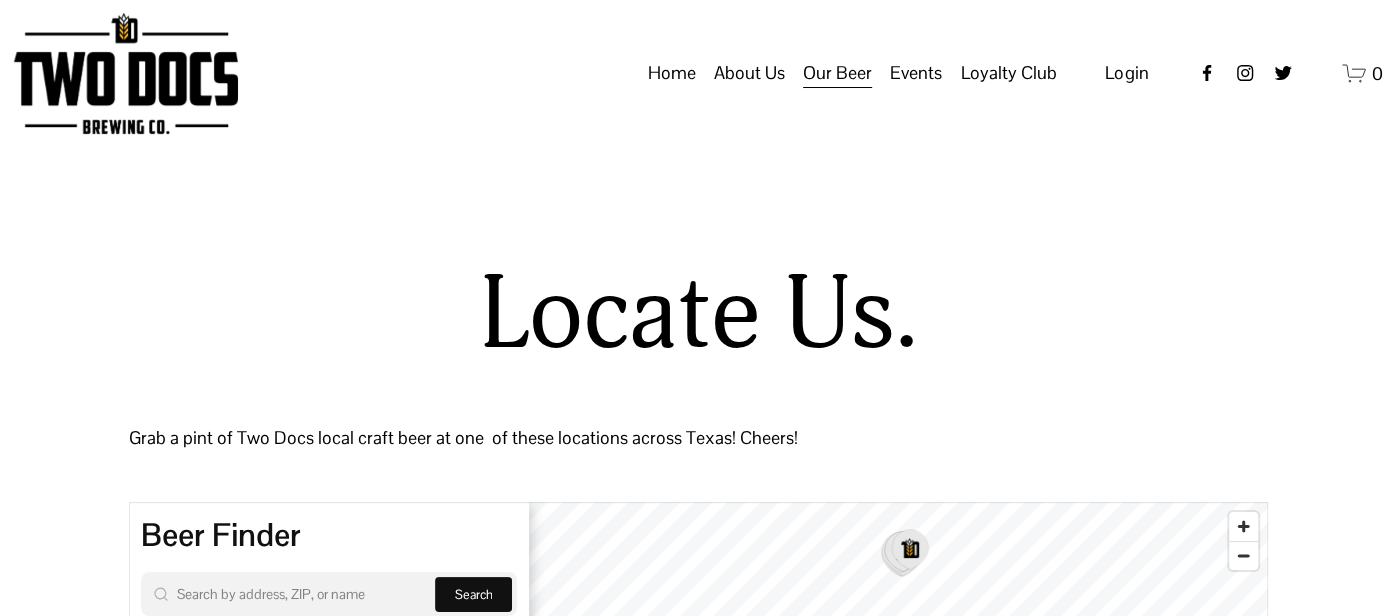 click on "Loyalty Club" at bounding box center [0, 0] 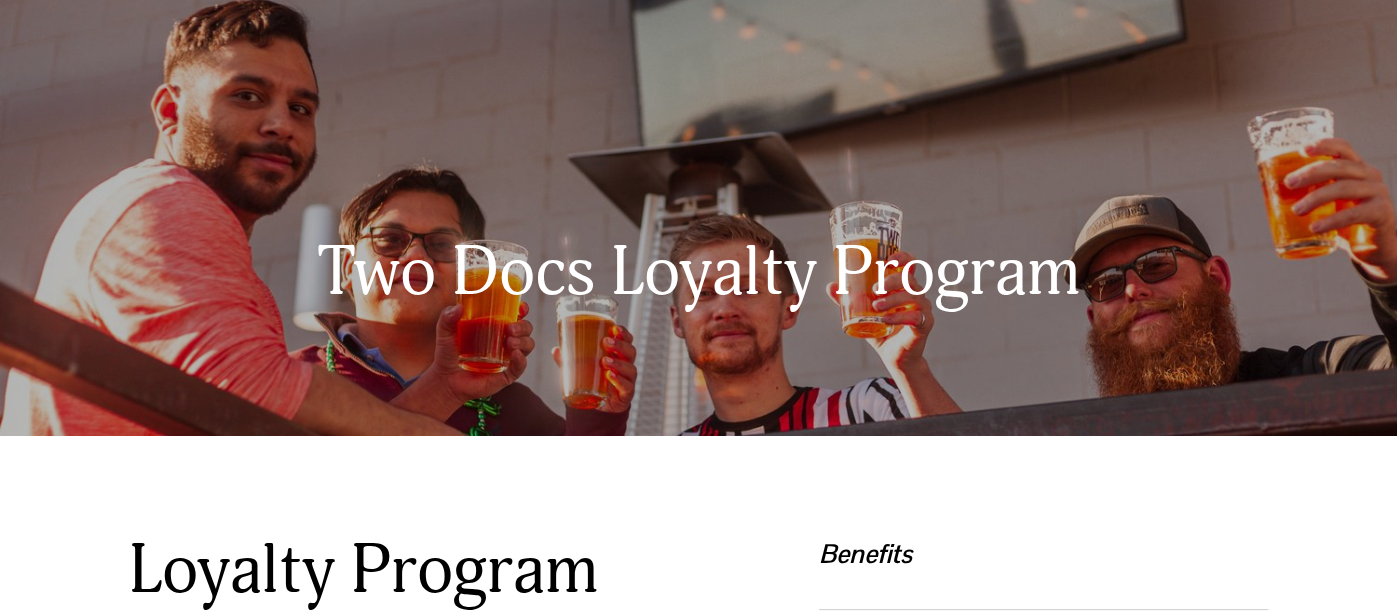 scroll, scrollTop: 0, scrollLeft: 0, axis: both 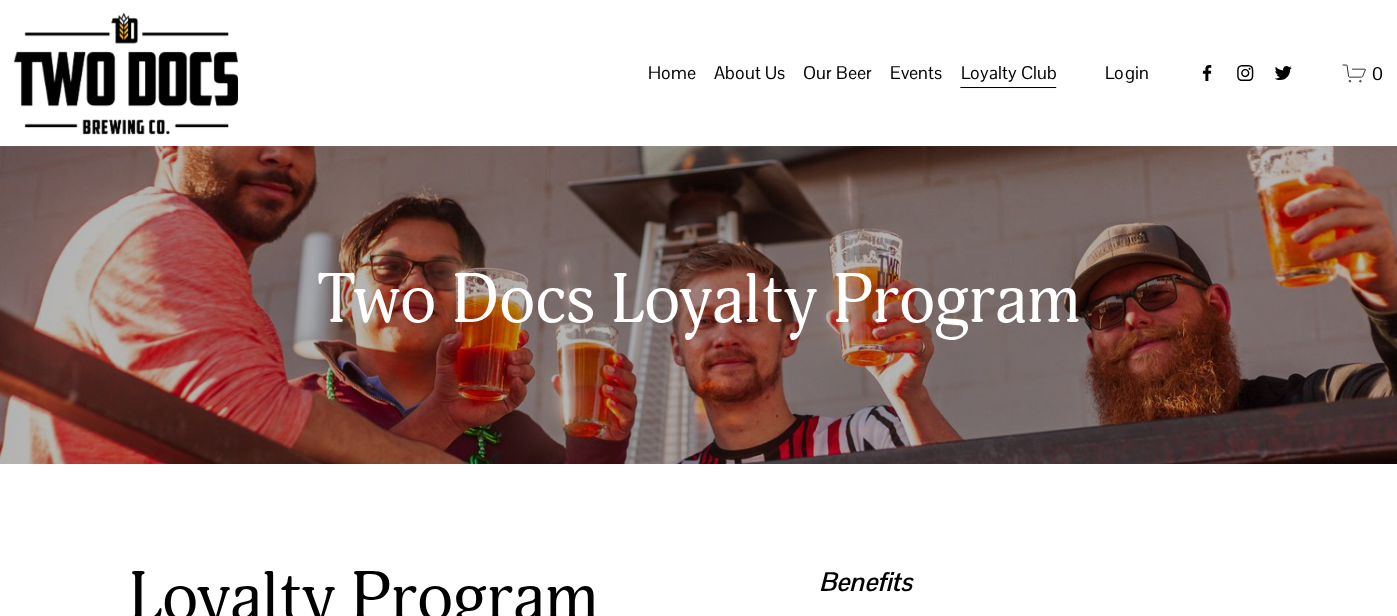 click on "Home" at bounding box center [672, 73] 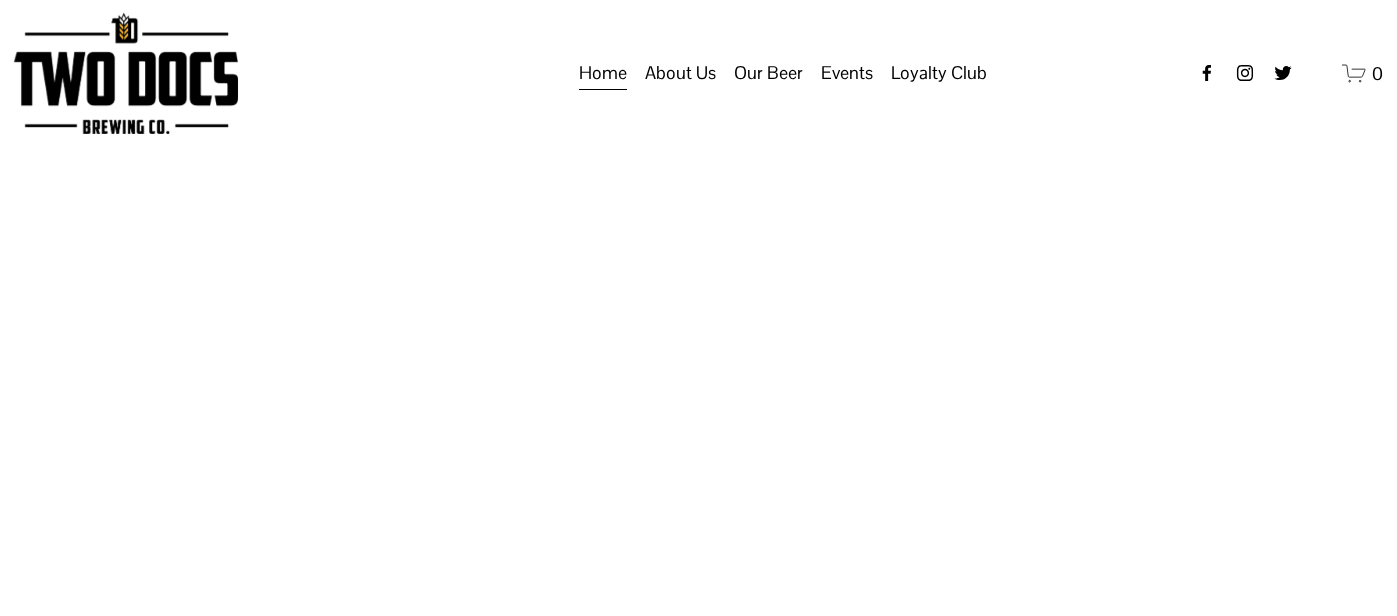 scroll, scrollTop: 0, scrollLeft: 0, axis: both 